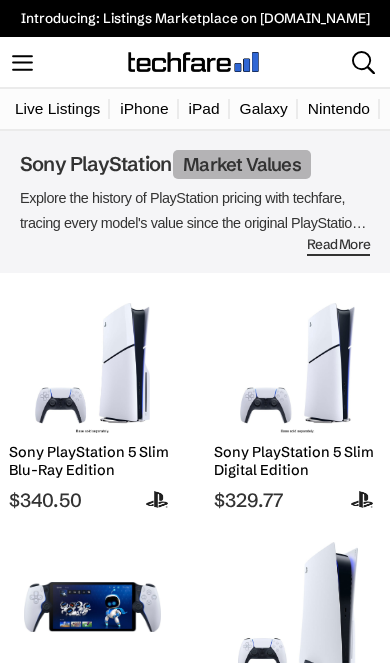 scroll, scrollTop: 0, scrollLeft: 0, axis: both 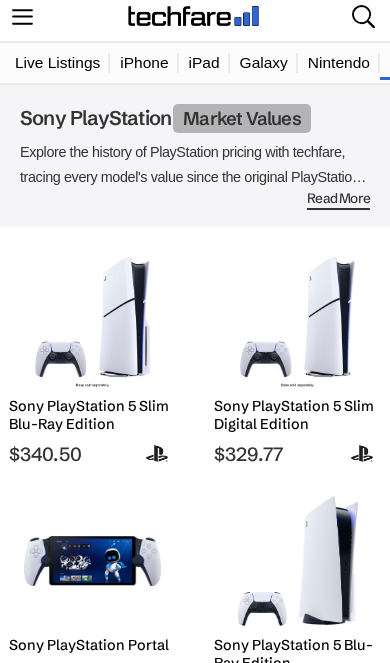 click at bounding box center [92, 322] 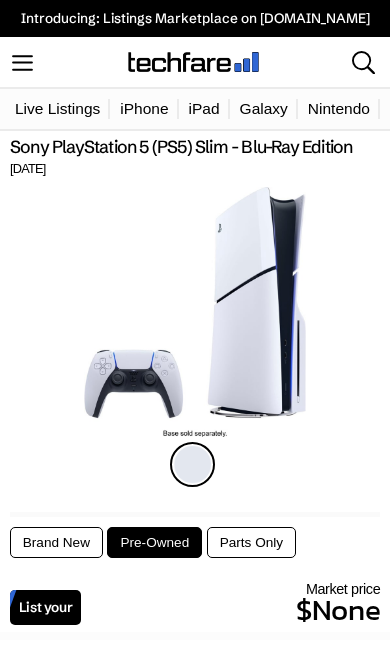 scroll, scrollTop: 75, scrollLeft: 0, axis: vertical 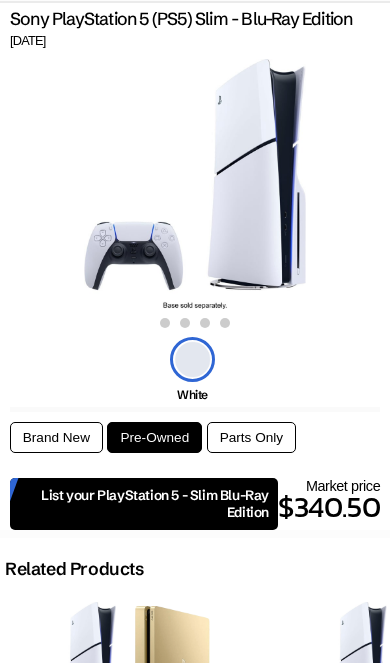 click on "List your PlayStation 5 - Slim Blu-Ray Edition" at bounding box center (155, 504) 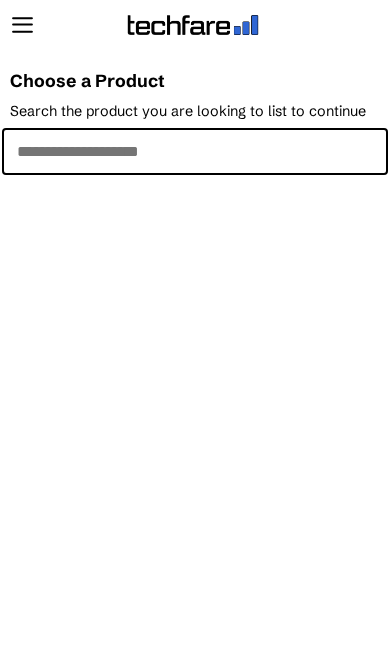 scroll, scrollTop: 0, scrollLeft: 0, axis: both 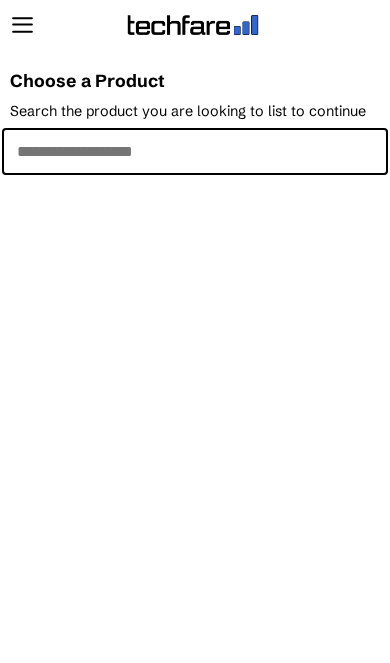 click on "Search the product you are looking to list to continue" at bounding box center (195, 151) 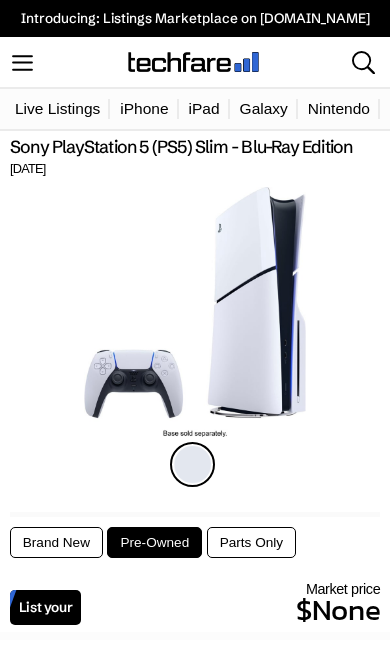 scroll, scrollTop: 128, scrollLeft: 0, axis: vertical 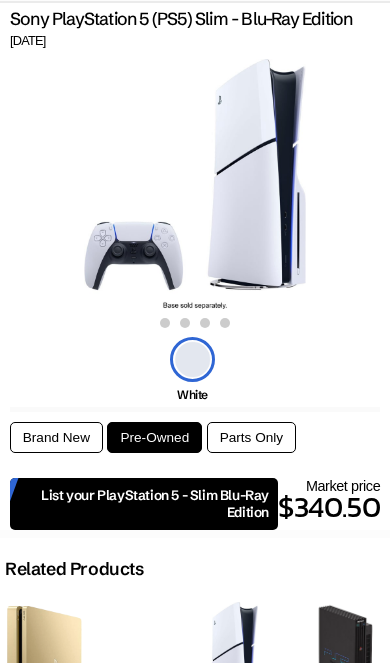 click at bounding box center [192, 359] 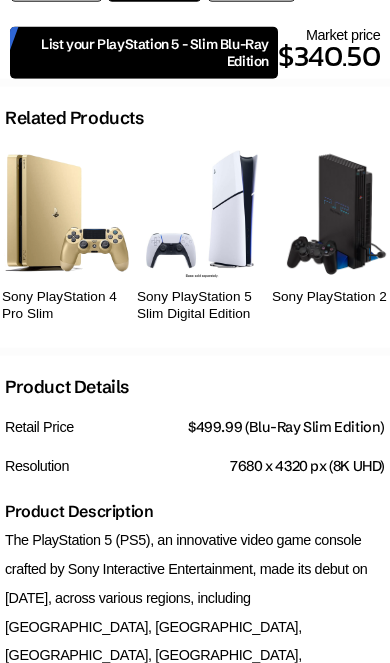 scroll, scrollTop: 583, scrollLeft: 0, axis: vertical 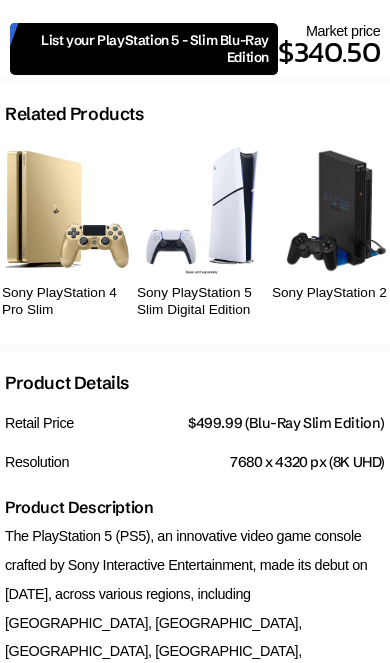 click at bounding box center (67, 211) 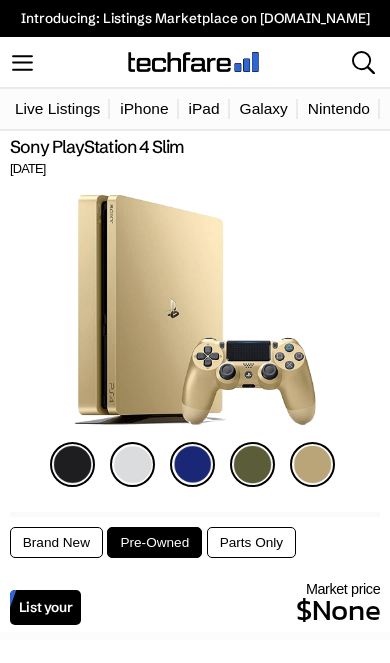 scroll, scrollTop: 0, scrollLeft: 0, axis: both 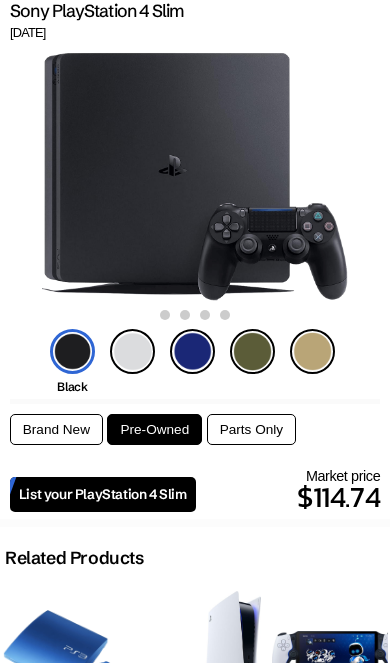 click at bounding box center (312, 351) 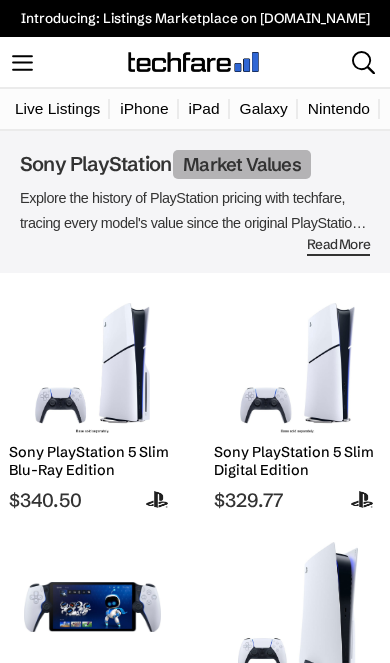 scroll, scrollTop: 46, scrollLeft: 0, axis: vertical 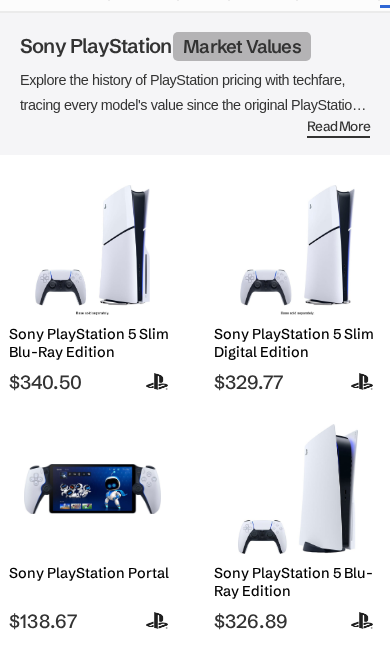 click at bounding box center (92, 250) 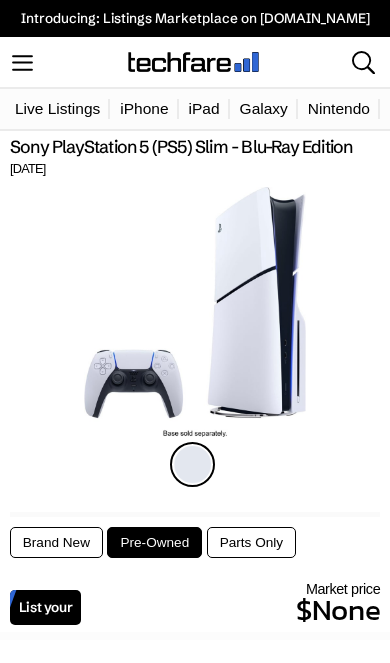 scroll, scrollTop: 0, scrollLeft: 0, axis: both 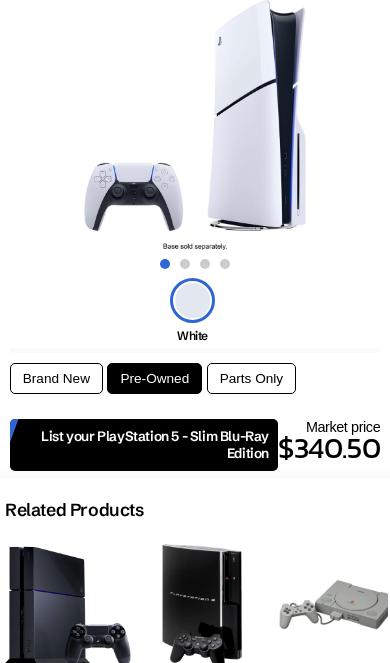 click on "List your PlayStation 5 - Slim Blu-Ray Edition" at bounding box center (155, 445) 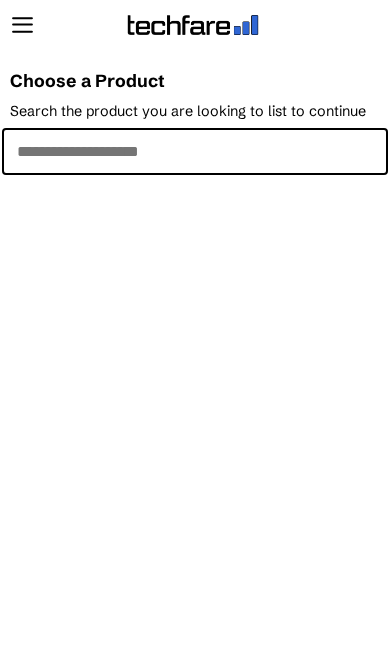 scroll, scrollTop: 0, scrollLeft: 0, axis: both 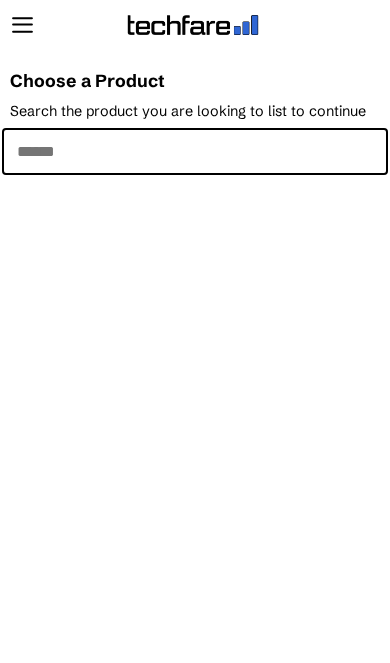 click on "Search the product you are looking to list to continue" at bounding box center [195, 151] 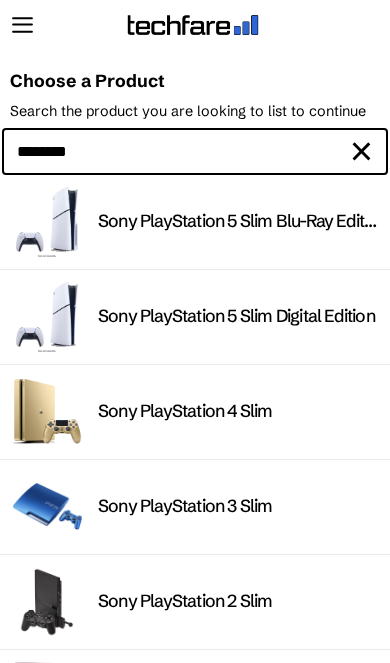 type on "********" 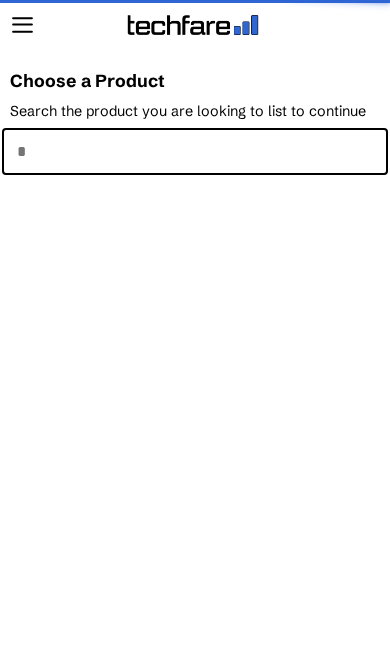 scroll, scrollTop: 0, scrollLeft: 0, axis: both 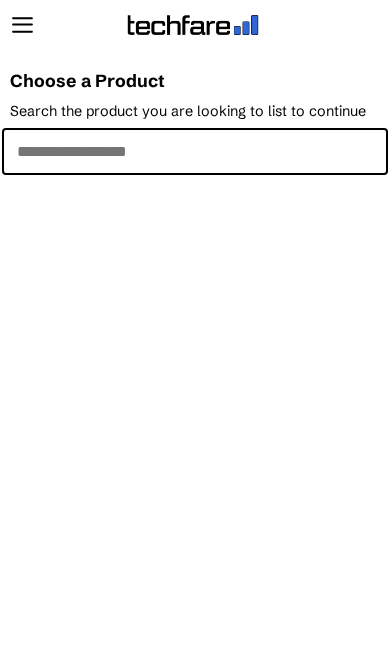 click on "Search the product you are looking to list to continue" at bounding box center [195, 151] 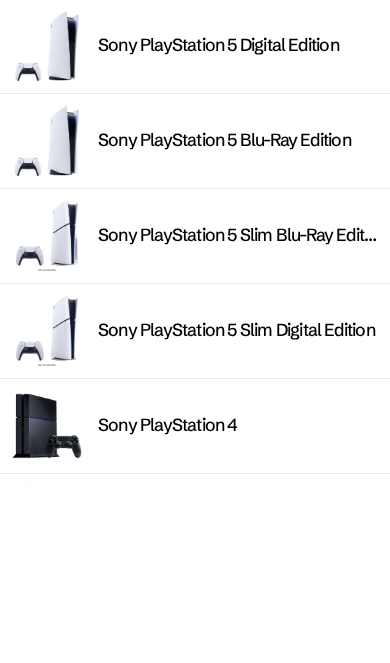 type on "***" 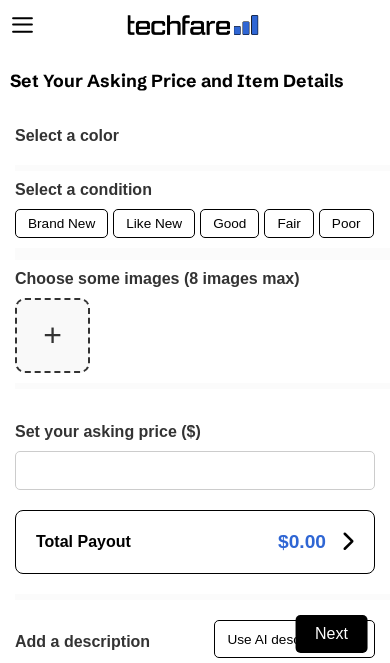 scroll, scrollTop: 0, scrollLeft: 0, axis: both 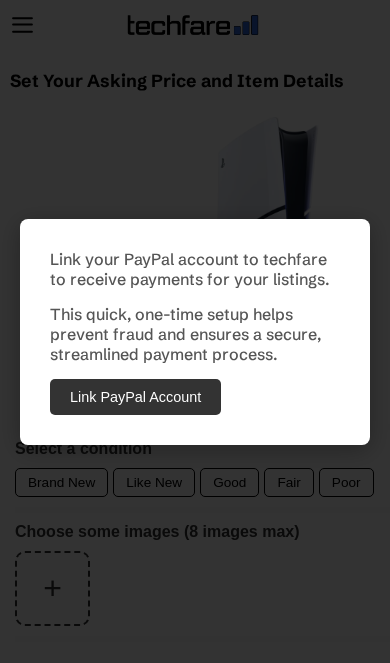 click on "Link PayPal Account" at bounding box center [135, 397] 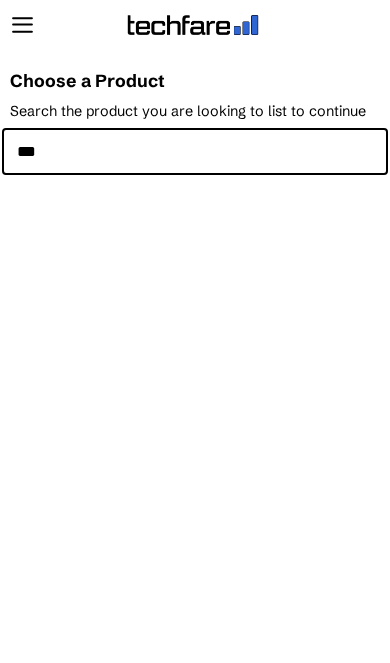 scroll, scrollTop: 0, scrollLeft: 0, axis: both 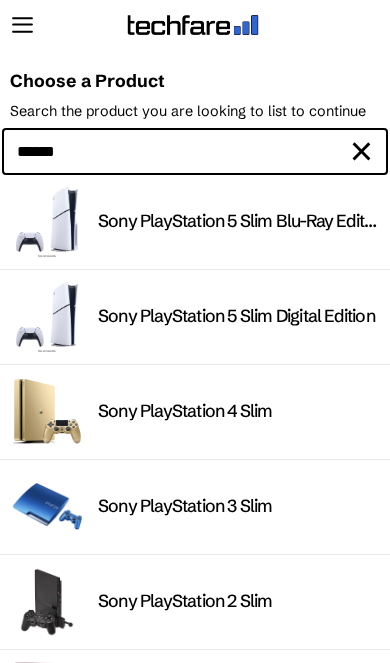 type on "******" 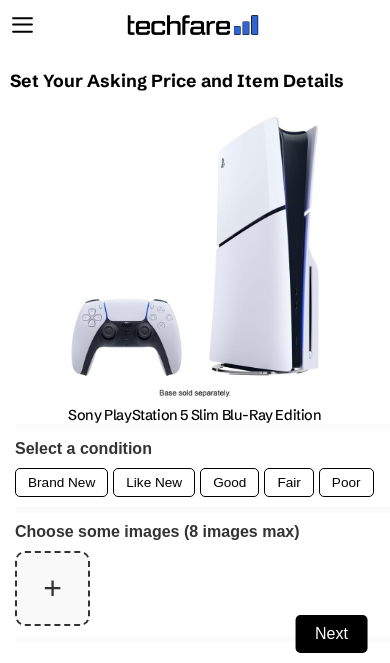 scroll, scrollTop: 0, scrollLeft: 0, axis: both 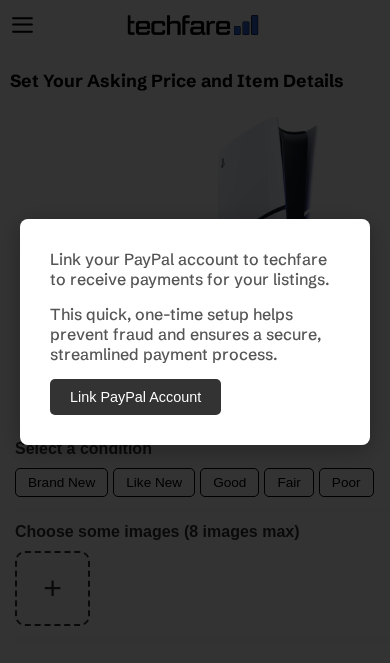 click on "Link your PayPal account to techfare to receive payments for your listings.
This quick, one-time setup helps prevent fraud and ensures a secure, streamlined payment process.
Link PayPal Account" at bounding box center [195, 331] 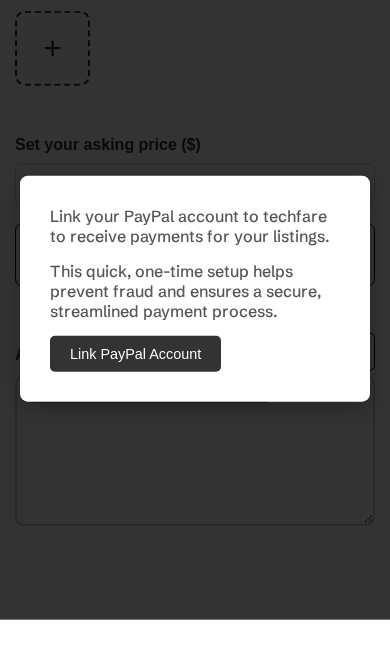 scroll, scrollTop: 515, scrollLeft: 0, axis: vertical 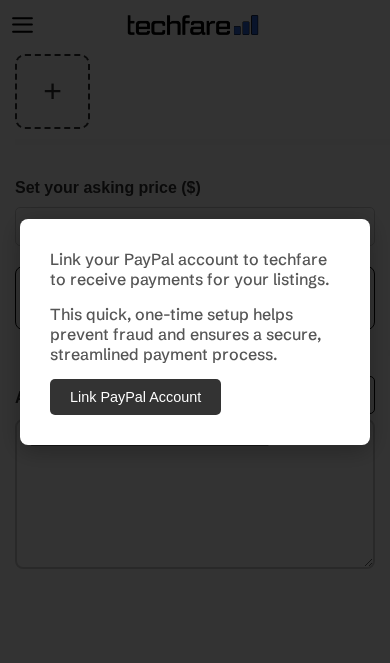 click on "This quick, one-time setup helps prevent fraud and ensures a secure, streamlined payment process." at bounding box center [195, 334] 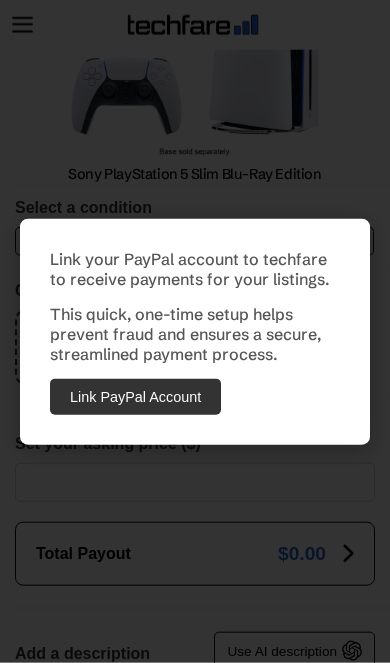 scroll, scrollTop: 243, scrollLeft: 0, axis: vertical 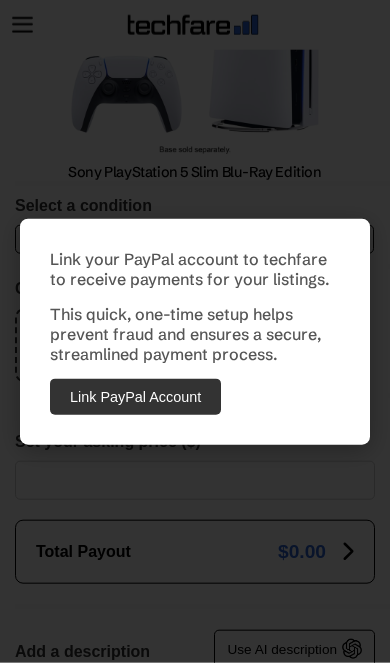 click on "Link PayPal Account" at bounding box center (135, 397) 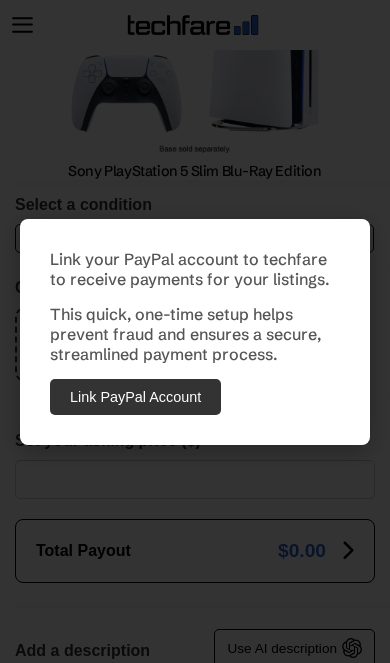 scroll, scrollTop: 243, scrollLeft: 0, axis: vertical 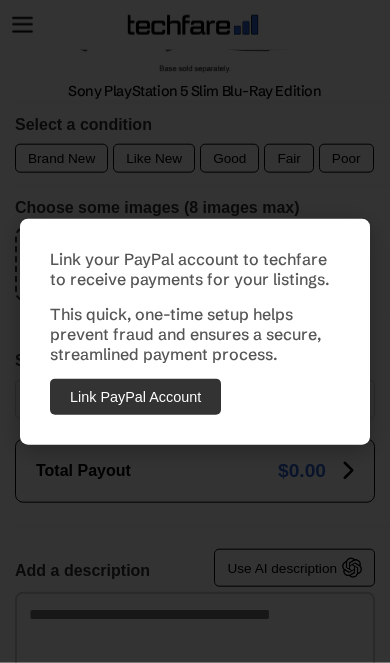 click on "Link your PayPal account to techfare to receive payments for your listings.
This quick, one-time setup helps prevent fraud and ensures a secure, streamlined payment process.
Link PayPal Account" at bounding box center [195, 331] 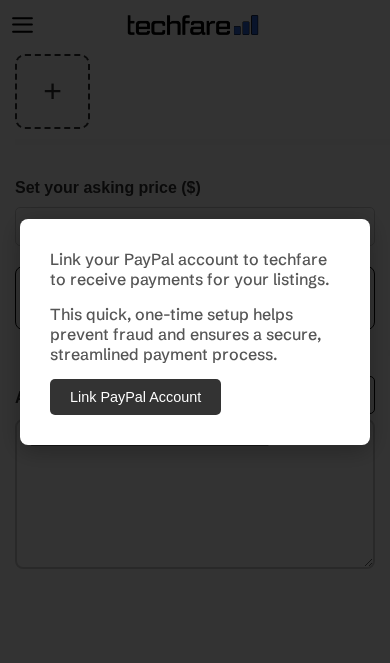 scroll, scrollTop: 515, scrollLeft: 0, axis: vertical 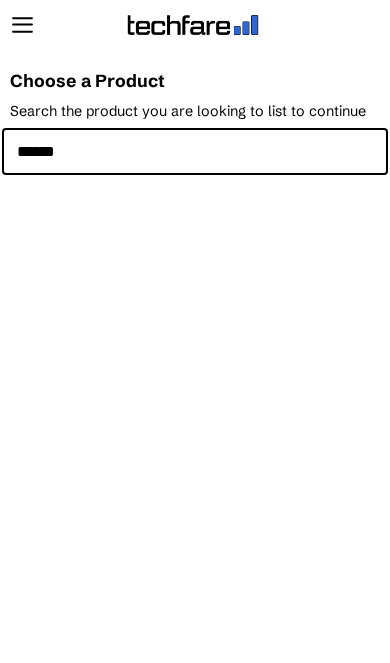 click on "******" at bounding box center (195, 151) 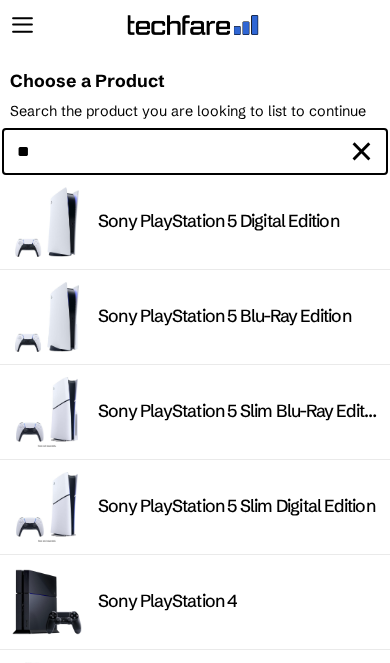 type on "*" 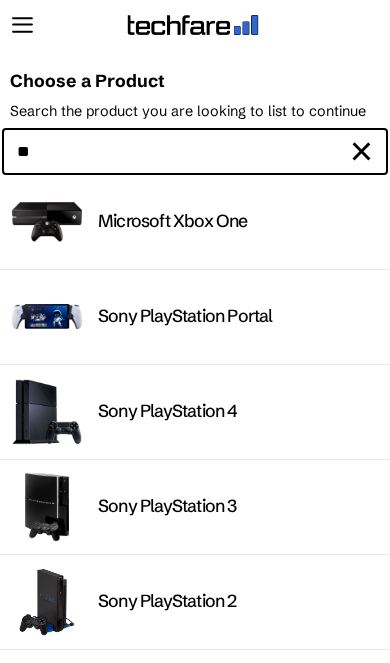 type on "*" 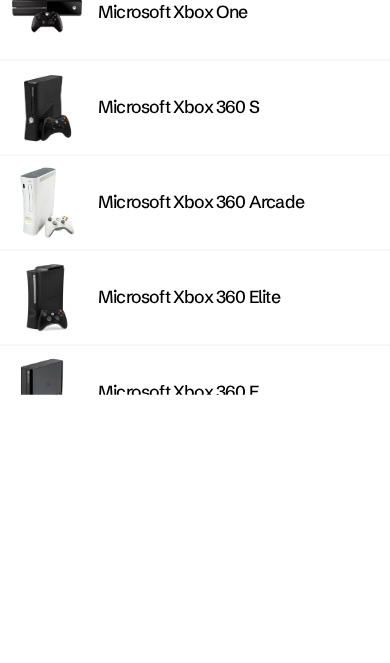 type on "**********" 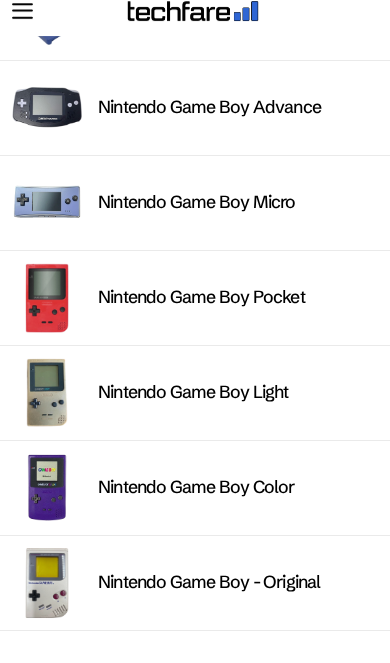 scroll, scrollTop: 3520, scrollLeft: 0, axis: vertical 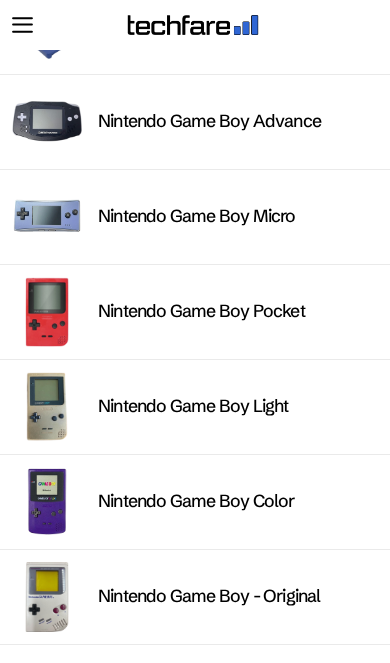 click on "Nintendo Game Boy - Original" at bounding box center (238, 596) 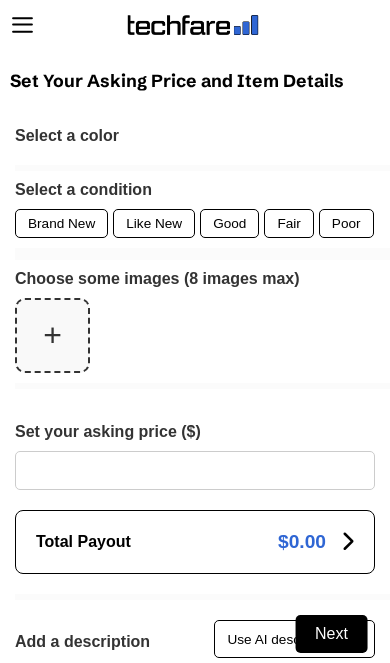 scroll, scrollTop: 0, scrollLeft: 0, axis: both 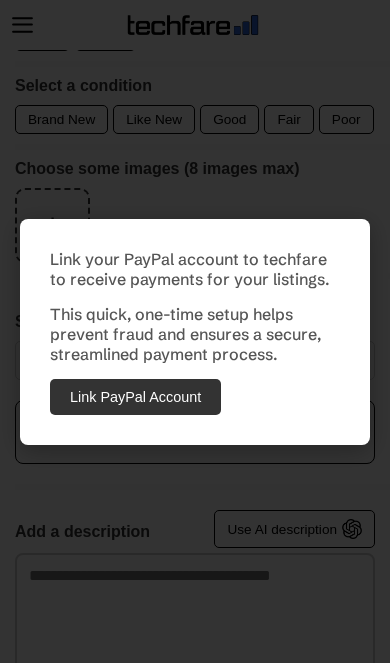 click on "Link your PayPal account to techfare to receive payments for your listings.
This quick, one-time setup helps prevent fraud and ensures a secure, streamlined payment process.
Link PayPal Account" at bounding box center [195, 331] 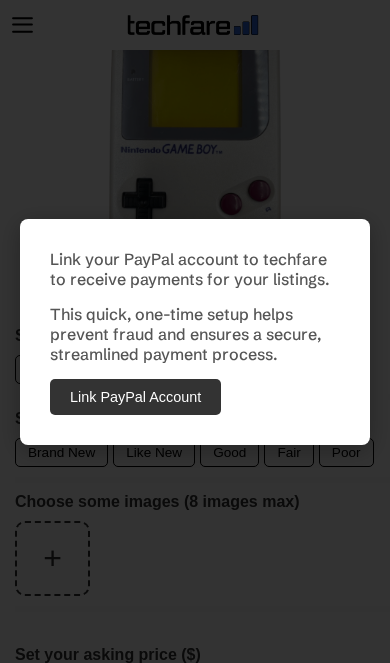 scroll, scrollTop: 0, scrollLeft: 0, axis: both 